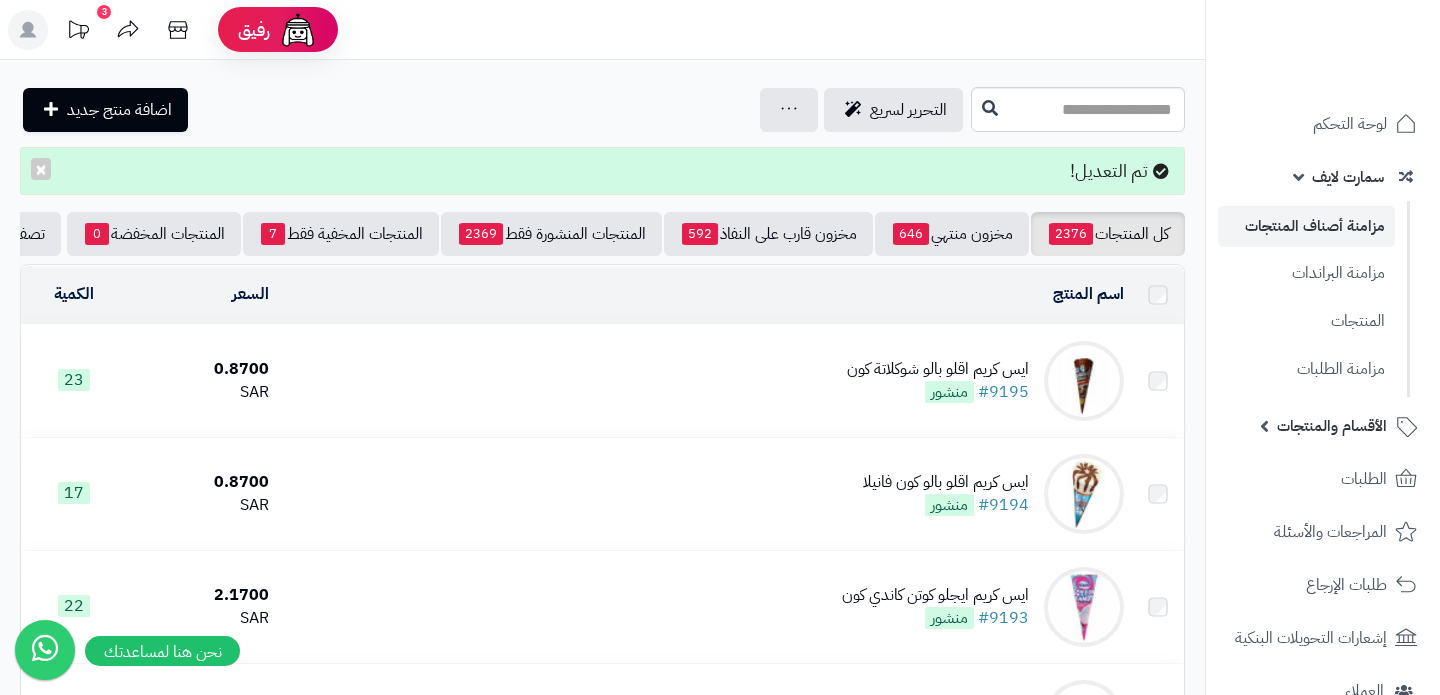 scroll, scrollTop: 0, scrollLeft: 0, axis: both 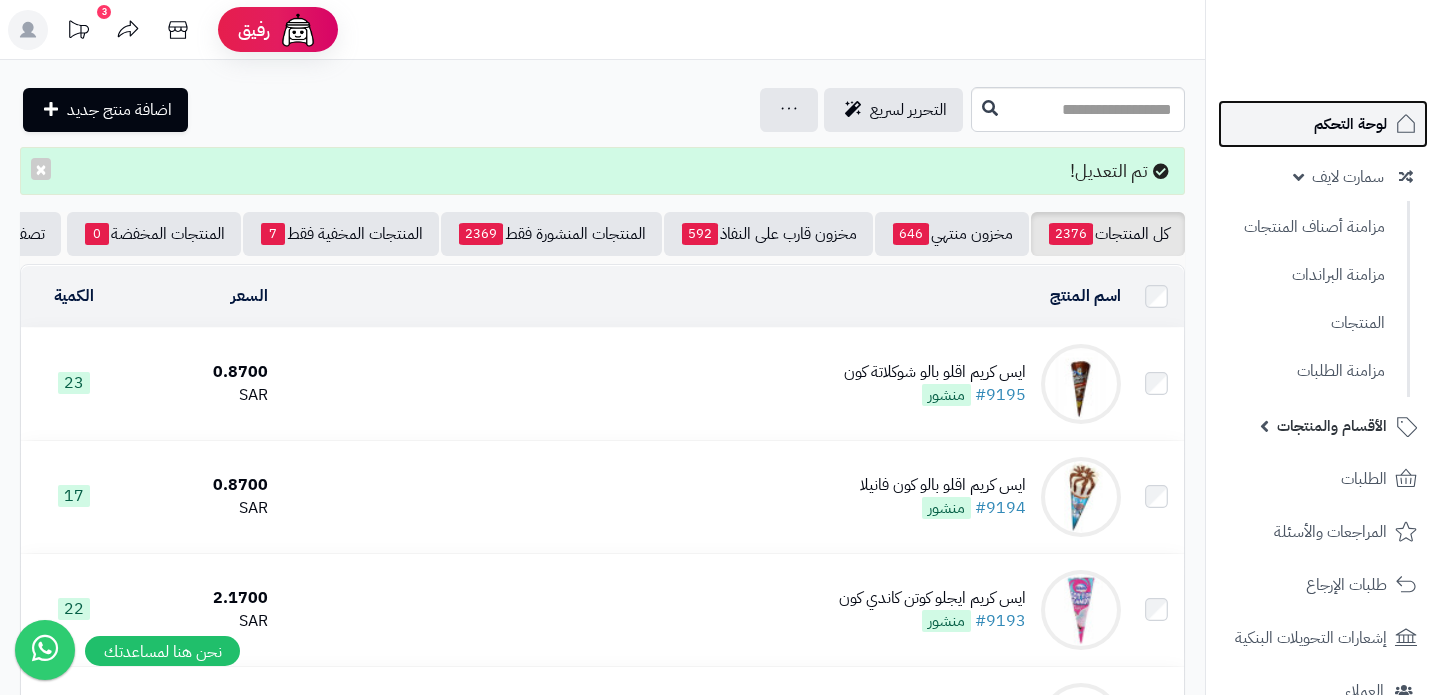 click on "لوحة التحكم" at bounding box center [1323, 124] 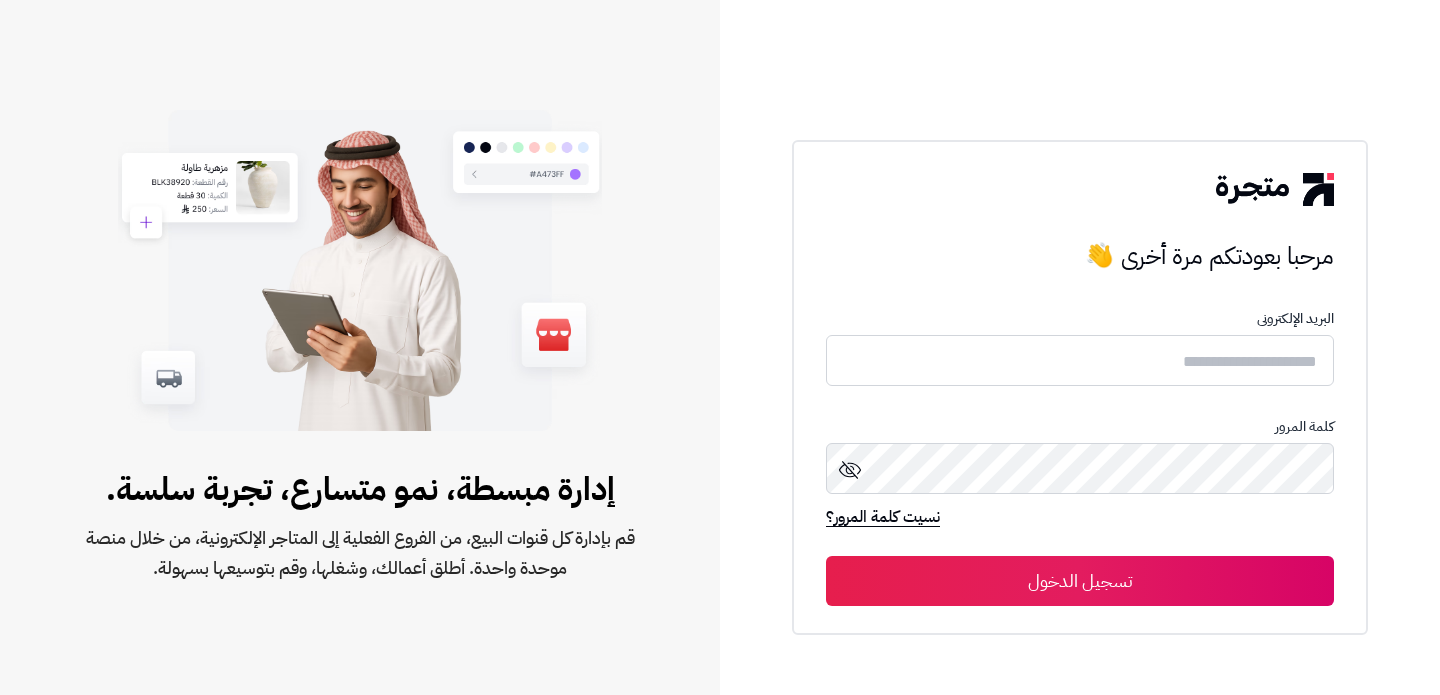 scroll, scrollTop: 0, scrollLeft: 0, axis: both 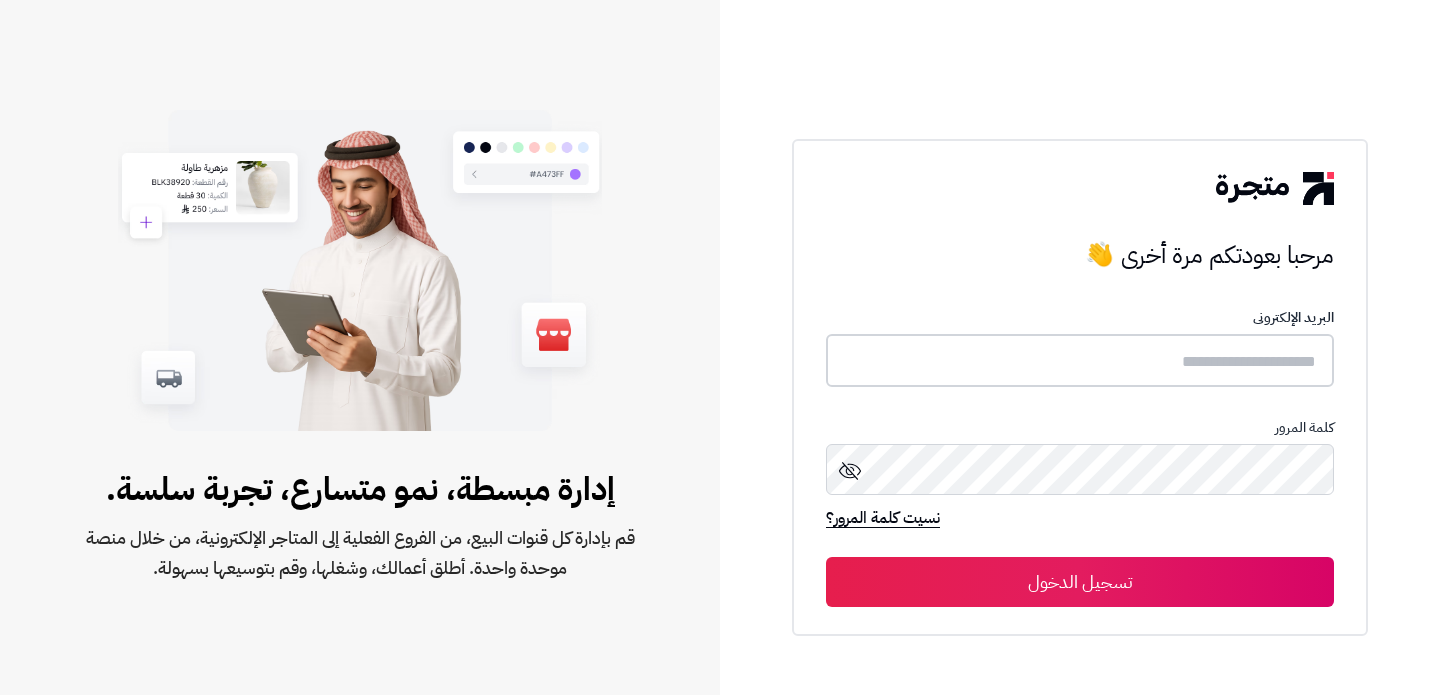 type on "**********" 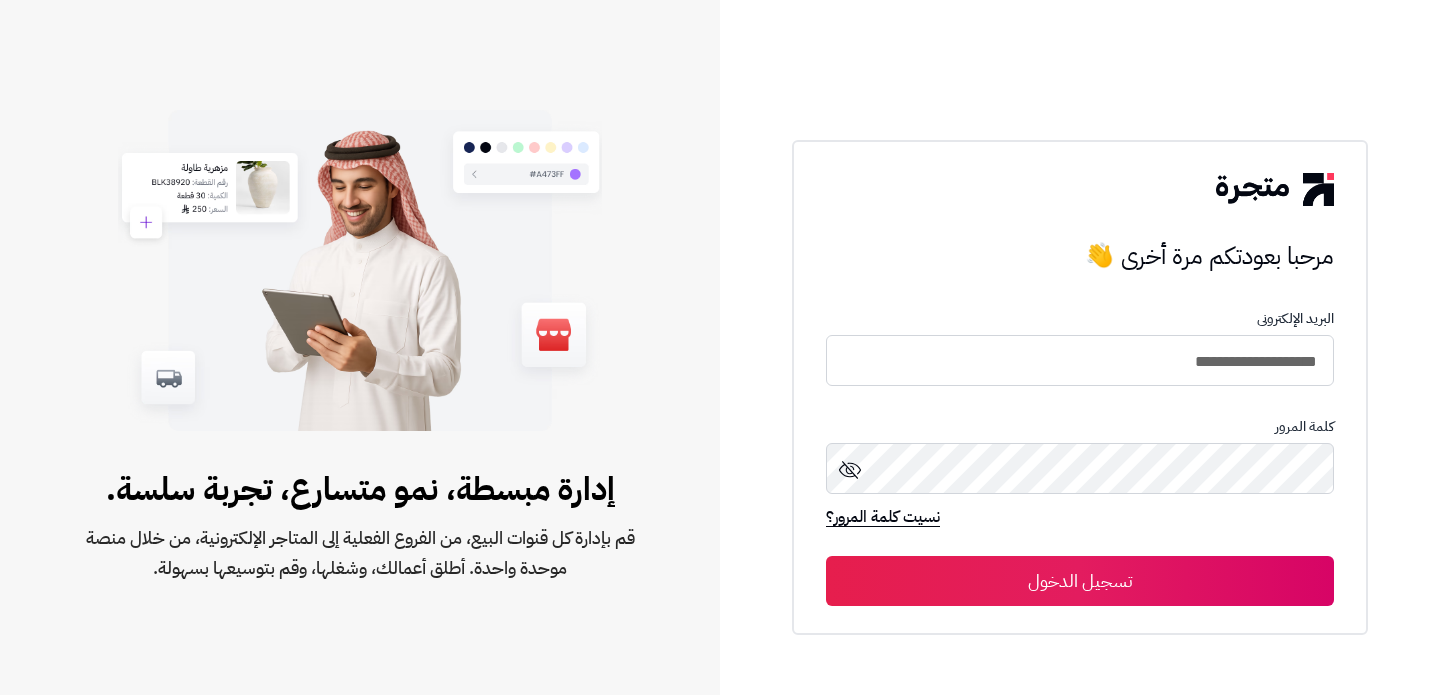 click on "تسجيل الدخول" at bounding box center (1080, 581) 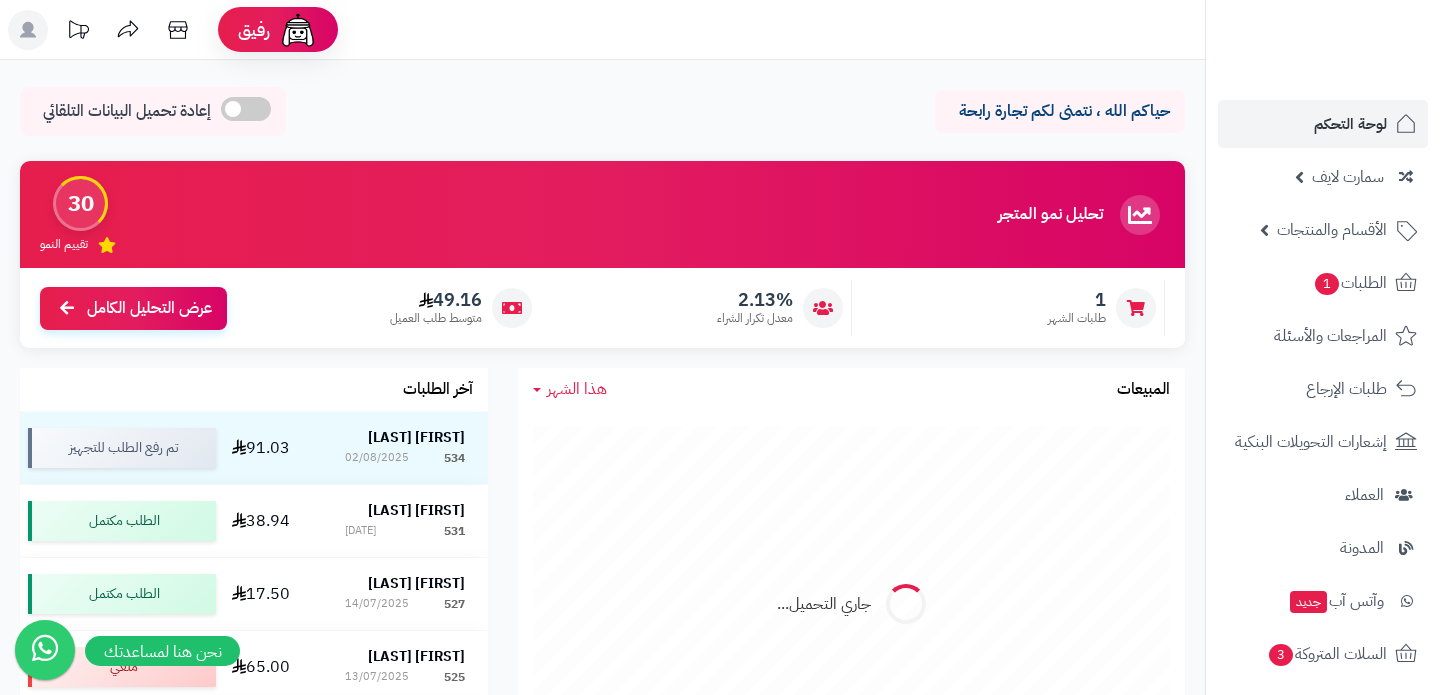 scroll, scrollTop: 0, scrollLeft: 0, axis: both 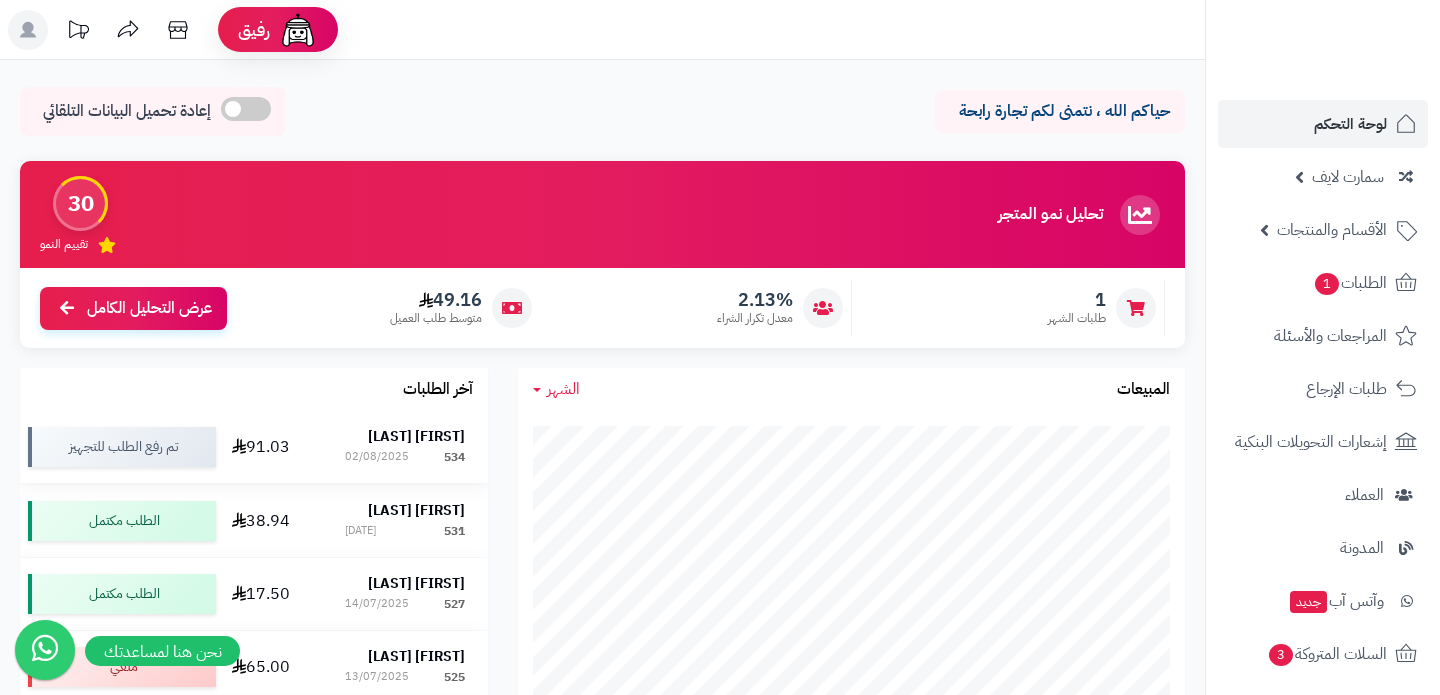 click on "02/08/2025" at bounding box center [377, 457] 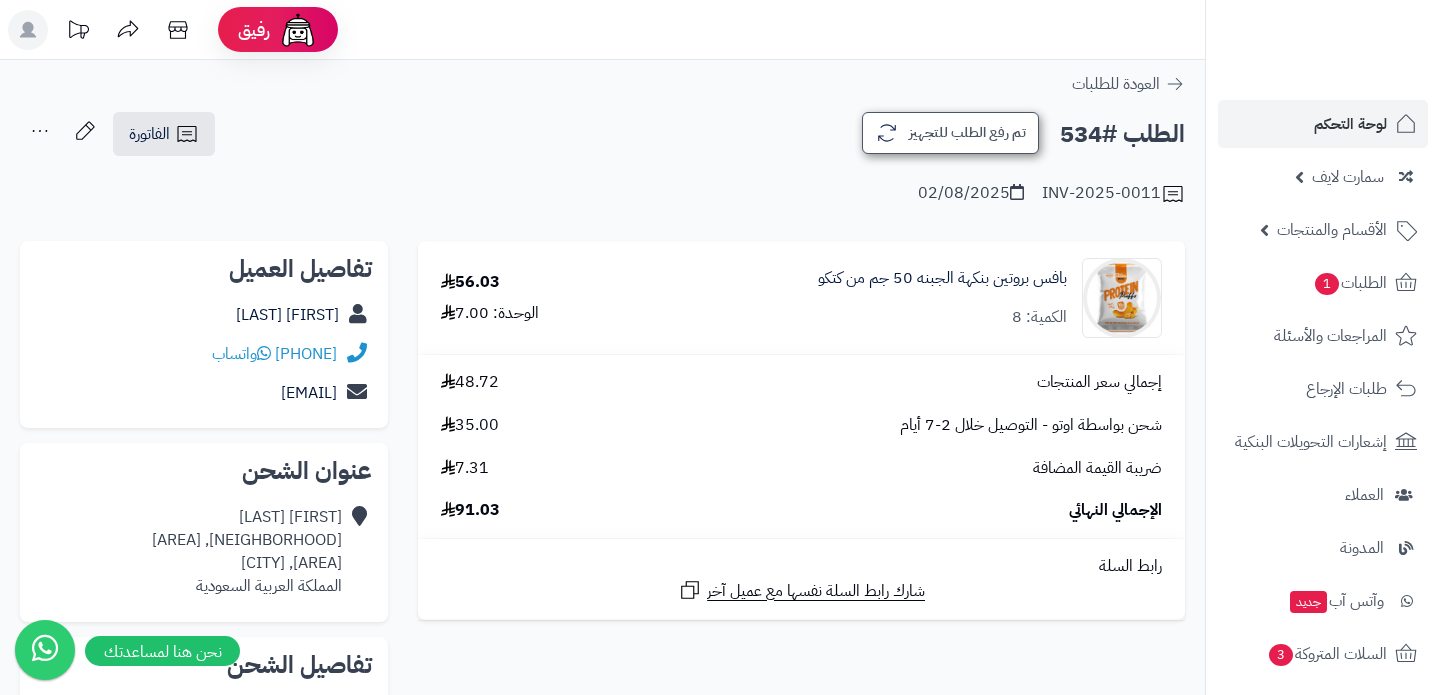 scroll, scrollTop: 0, scrollLeft: 0, axis: both 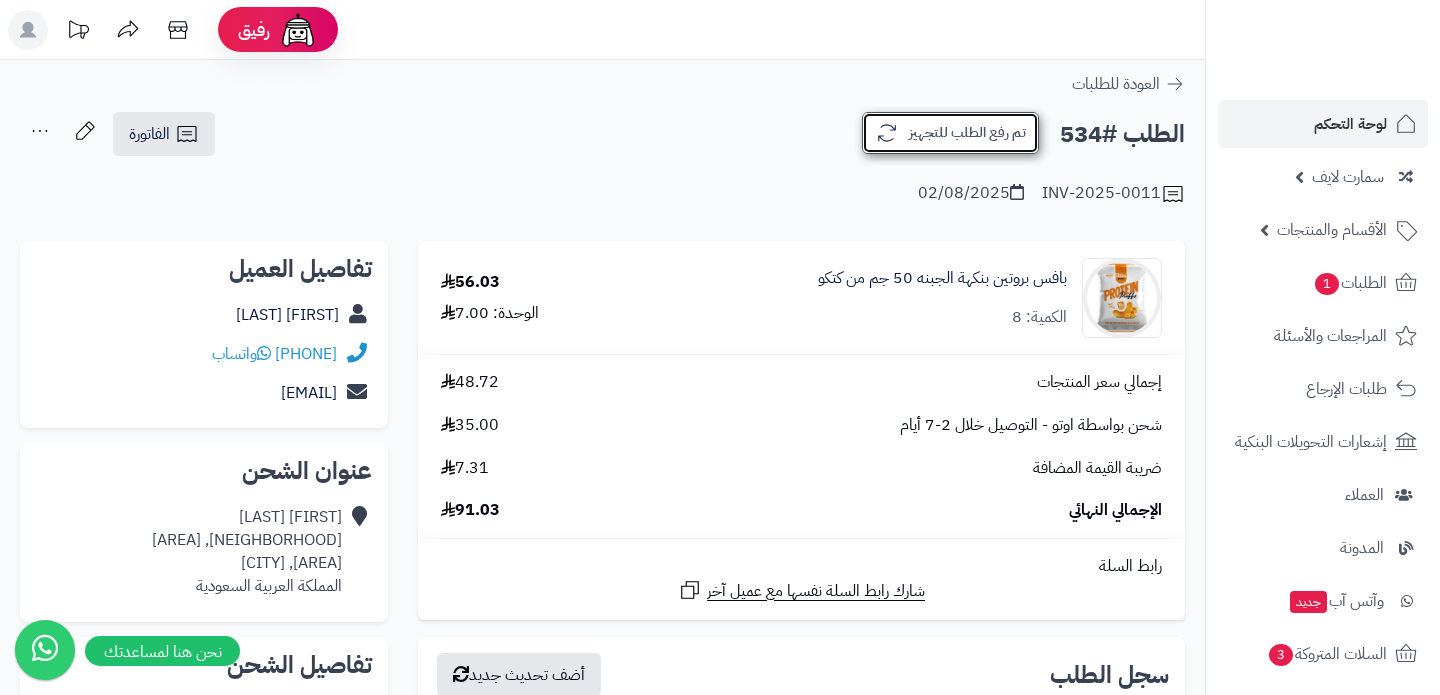 click on "تم رفع الطلب للتجهيز" at bounding box center (950, 133) 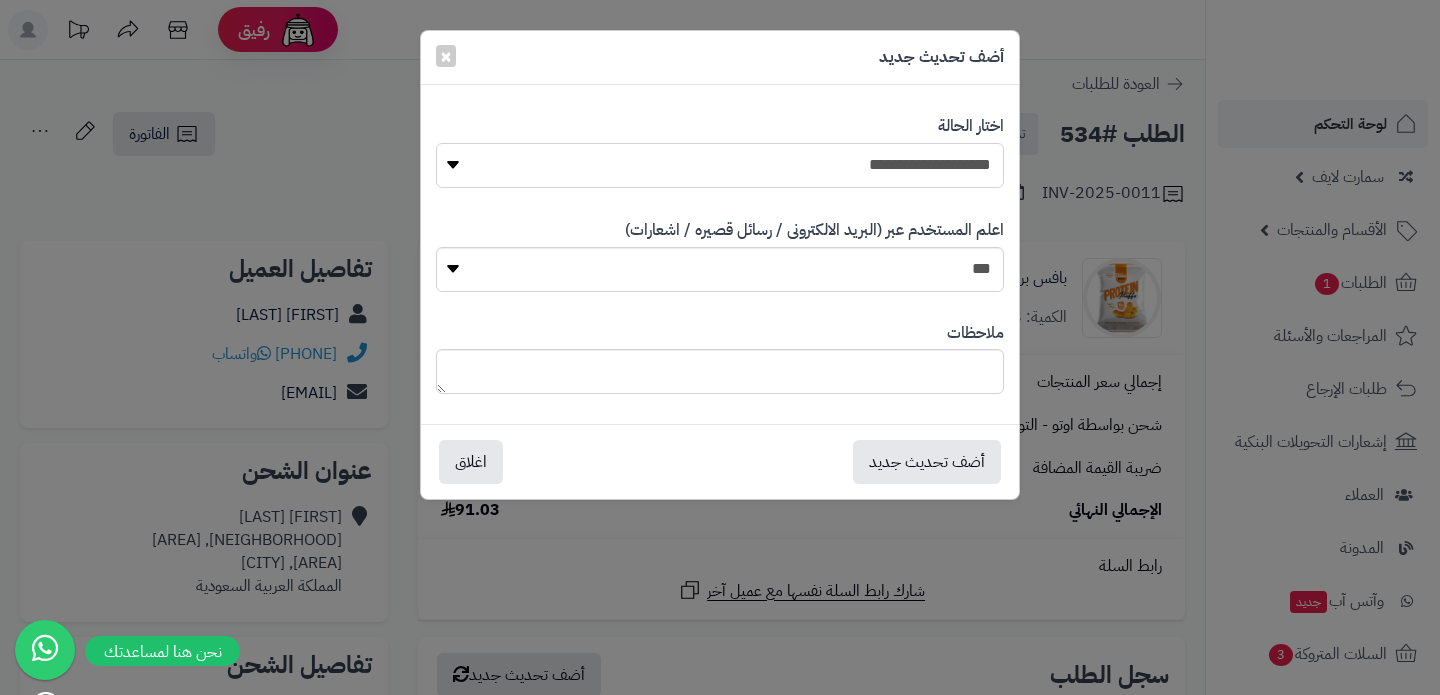 click on "**********" at bounding box center [720, 165] 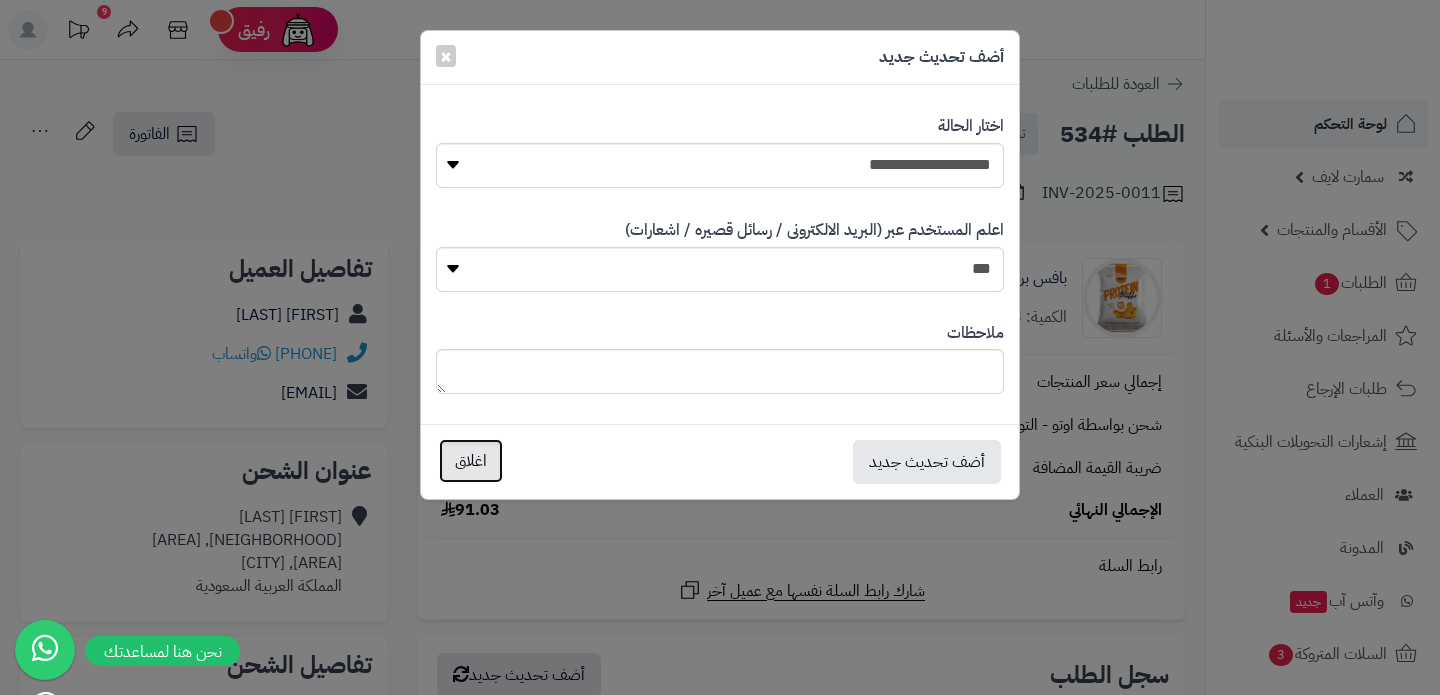 click on "اغلاق" at bounding box center (471, 461) 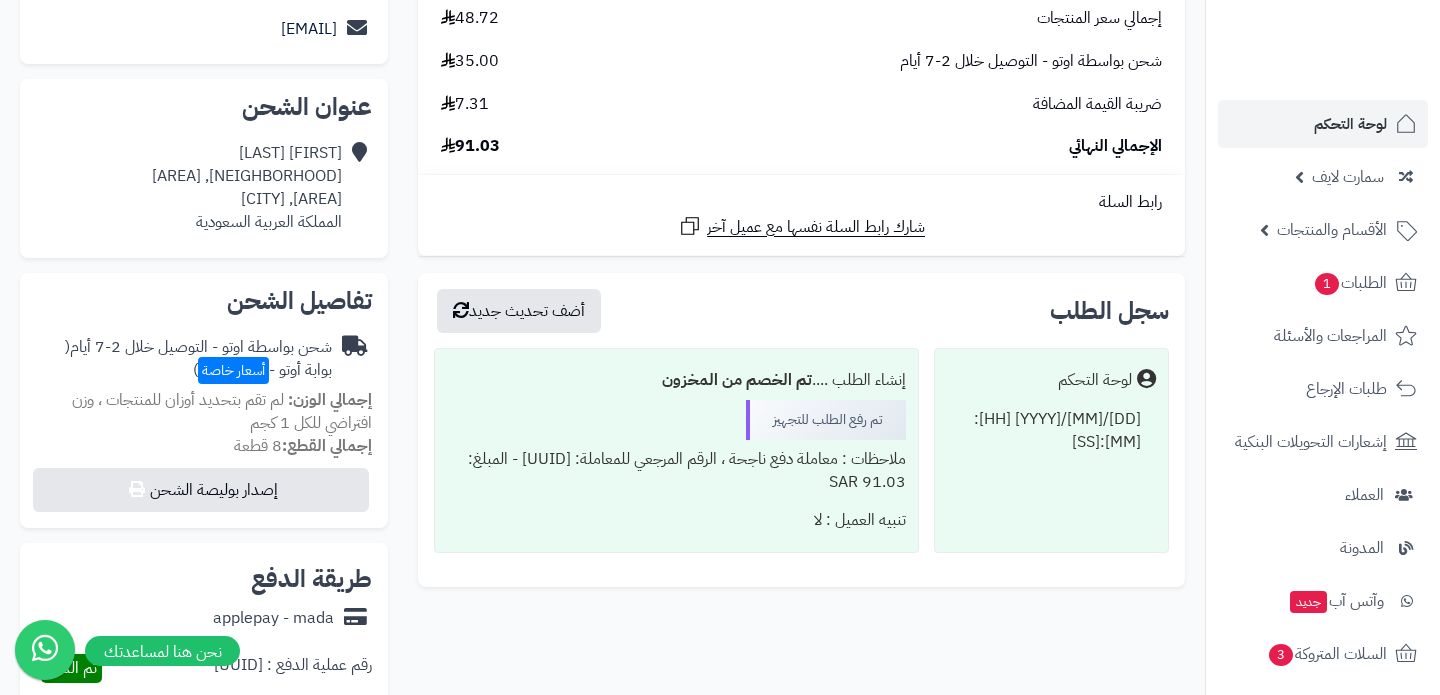 scroll, scrollTop: 371, scrollLeft: 0, axis: vertical 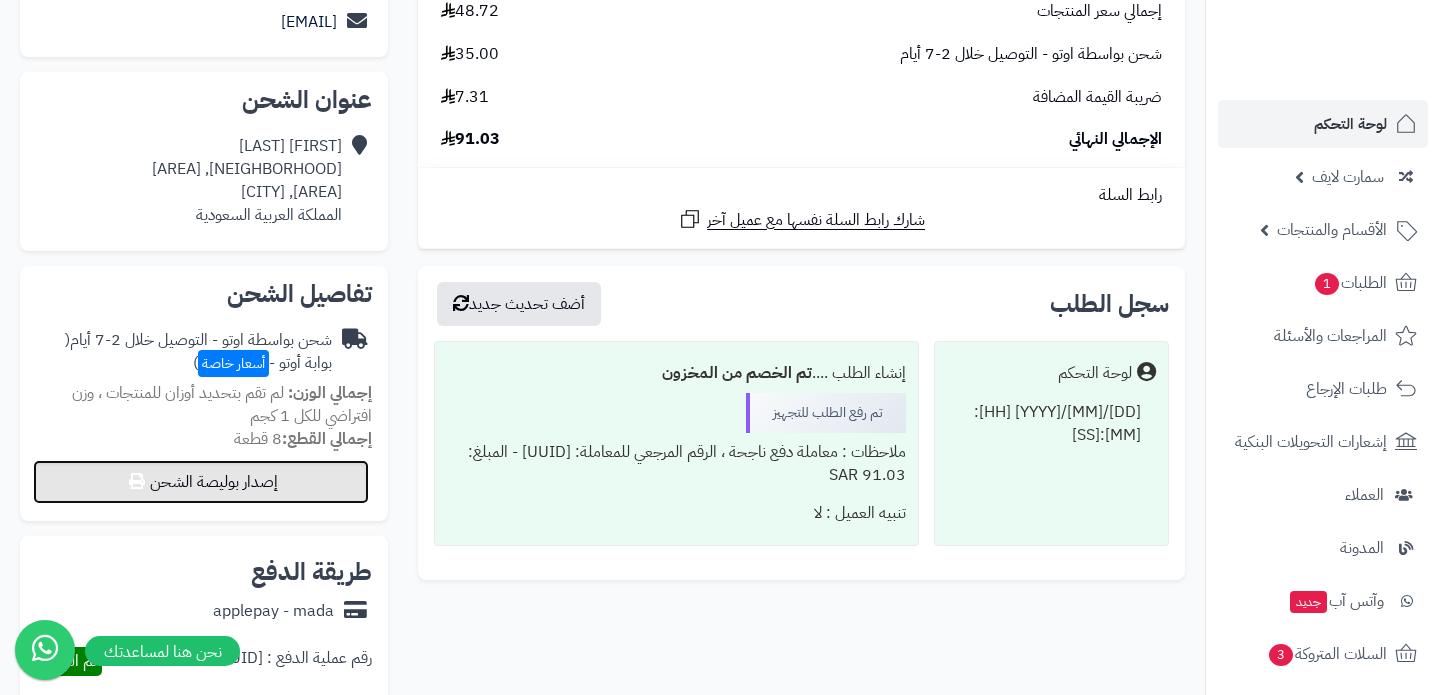 click on "إصدار بوليصة الشحن" at bounding box center (201, 482) 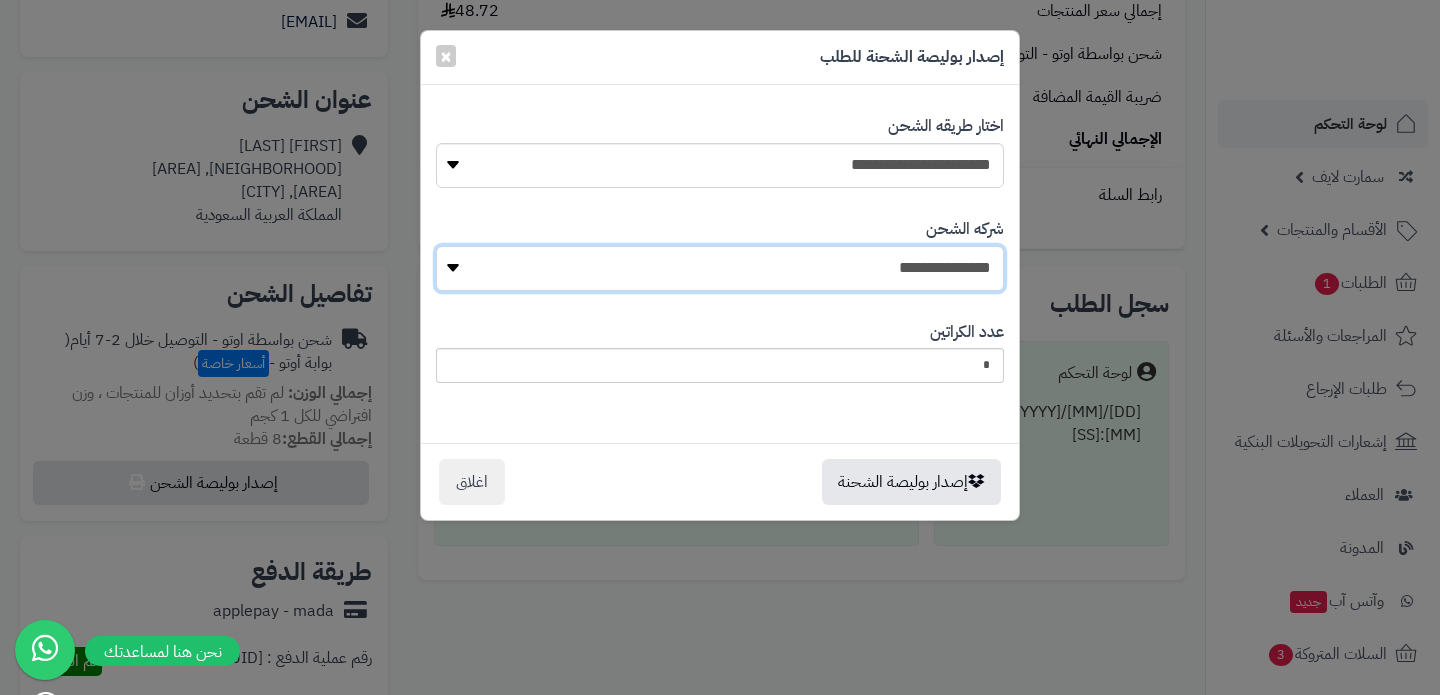click on "**********" at bounding box center [720, 268] 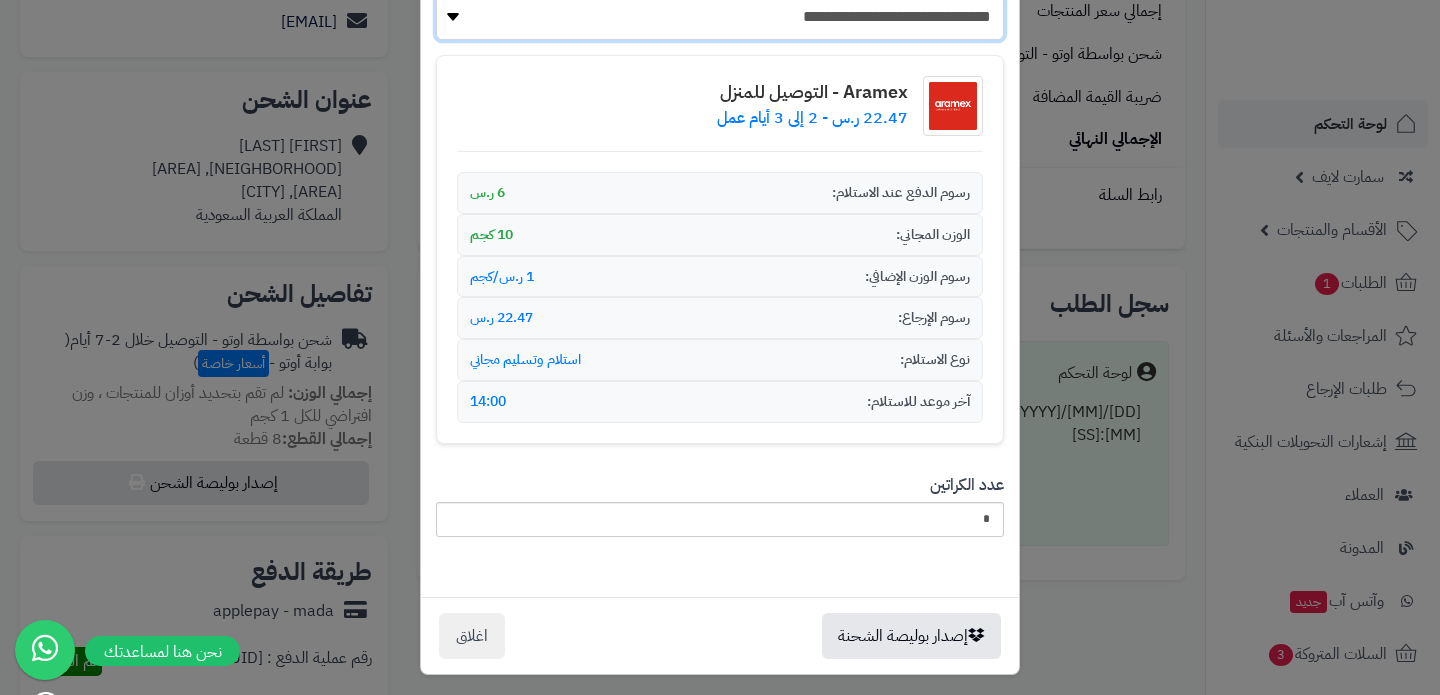 scroll, scrollTop: 261, scrollLeft: 0, axis: vertical 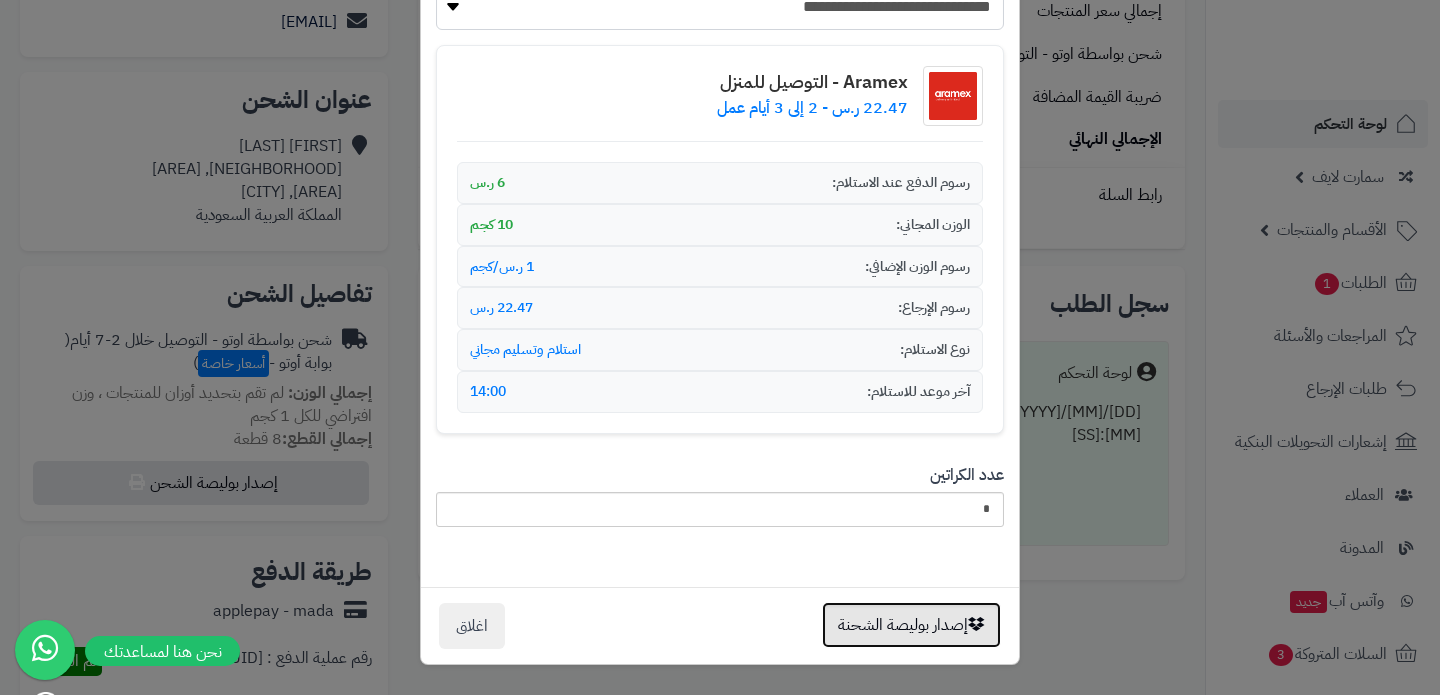 click on "إصدار بوليصة الشحنة" at bounding box center [911, 625] 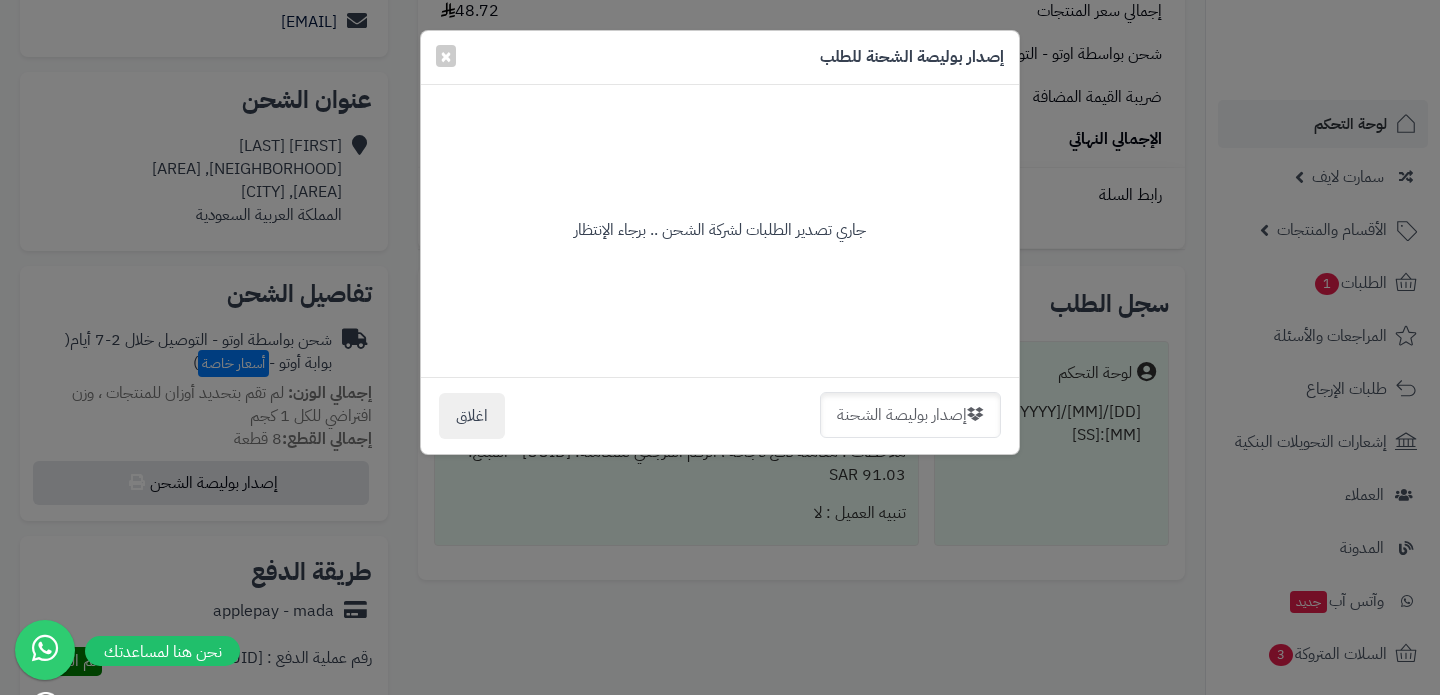 scroll, scrollTop: 0, scrollLeft: 0, axis: both 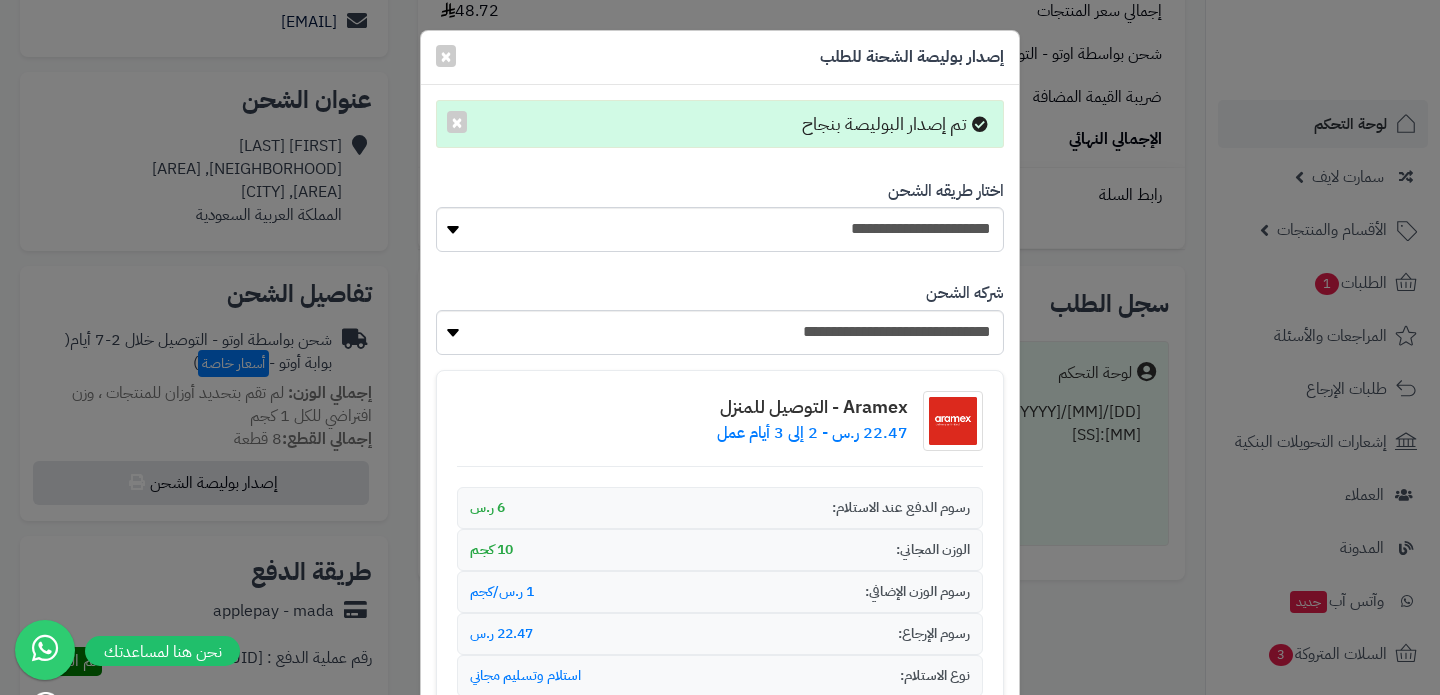 click on "**********" at bounding box center [720, 347] 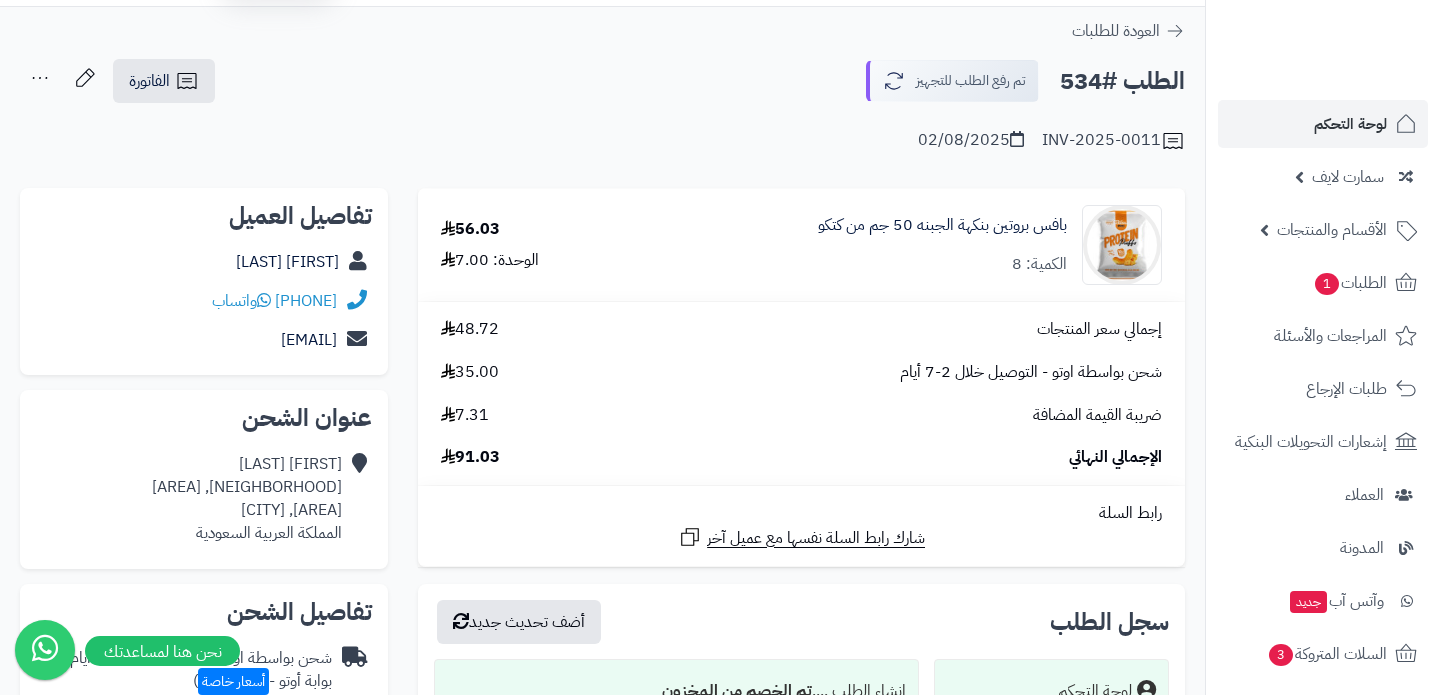 scroll, scrollTop: 0, scrollLeft: 0, axis: both 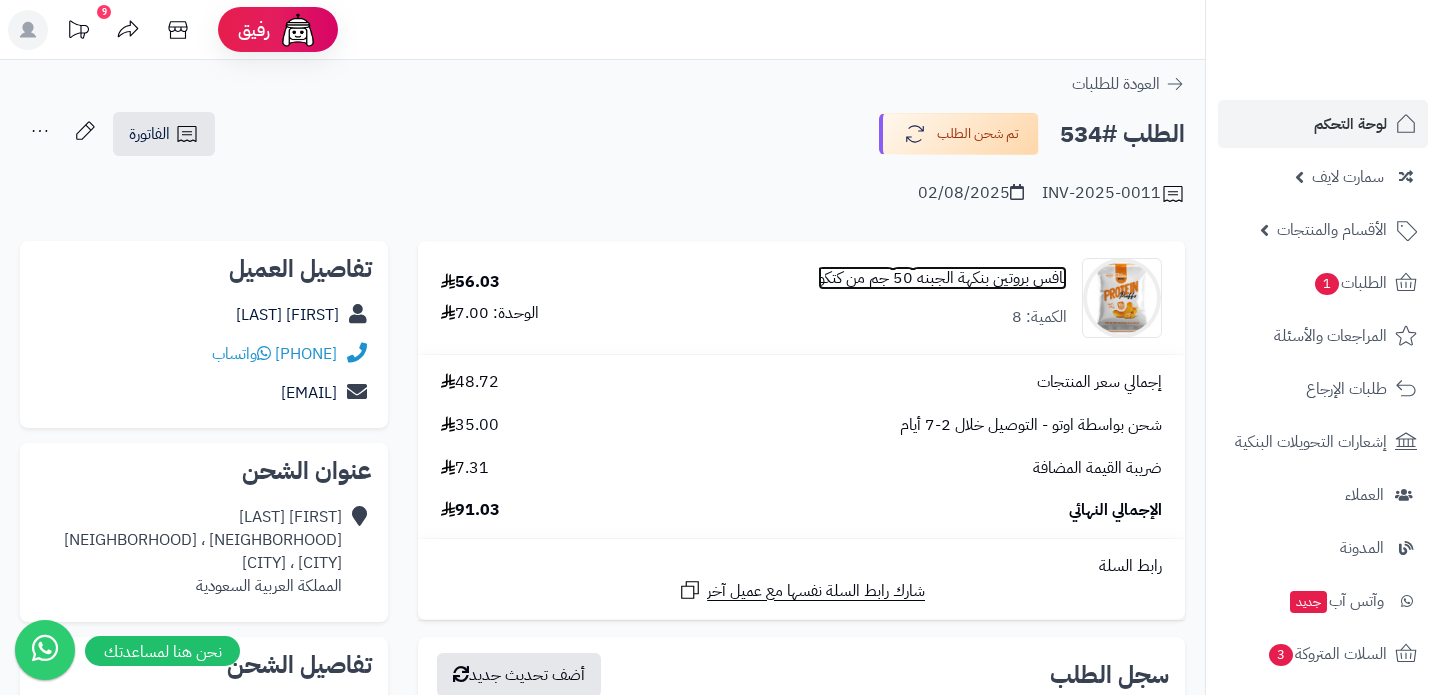 click on "بافس بروتين بنكهة الجبنه 50 جم من كتكو" at bounding box center [942, 278] 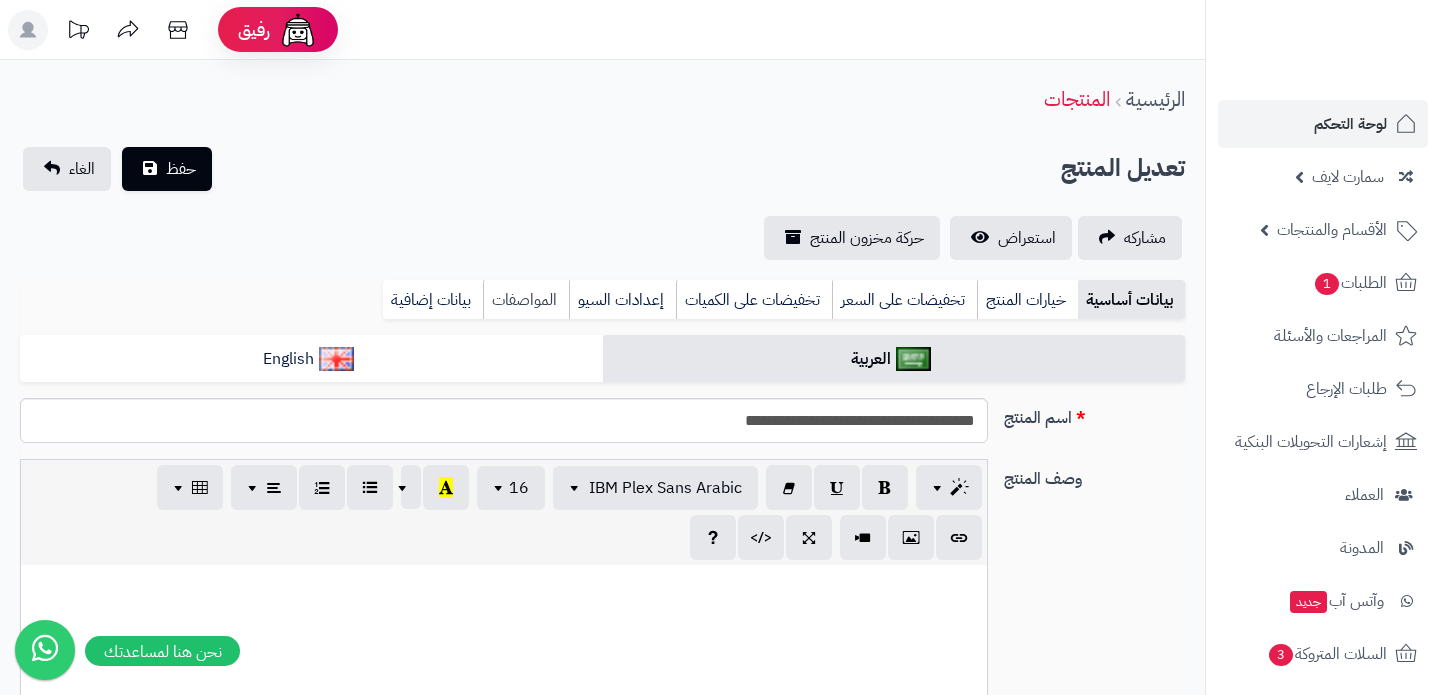 scroll, scrollTop: 0, scrollLeft: 0, axis: both 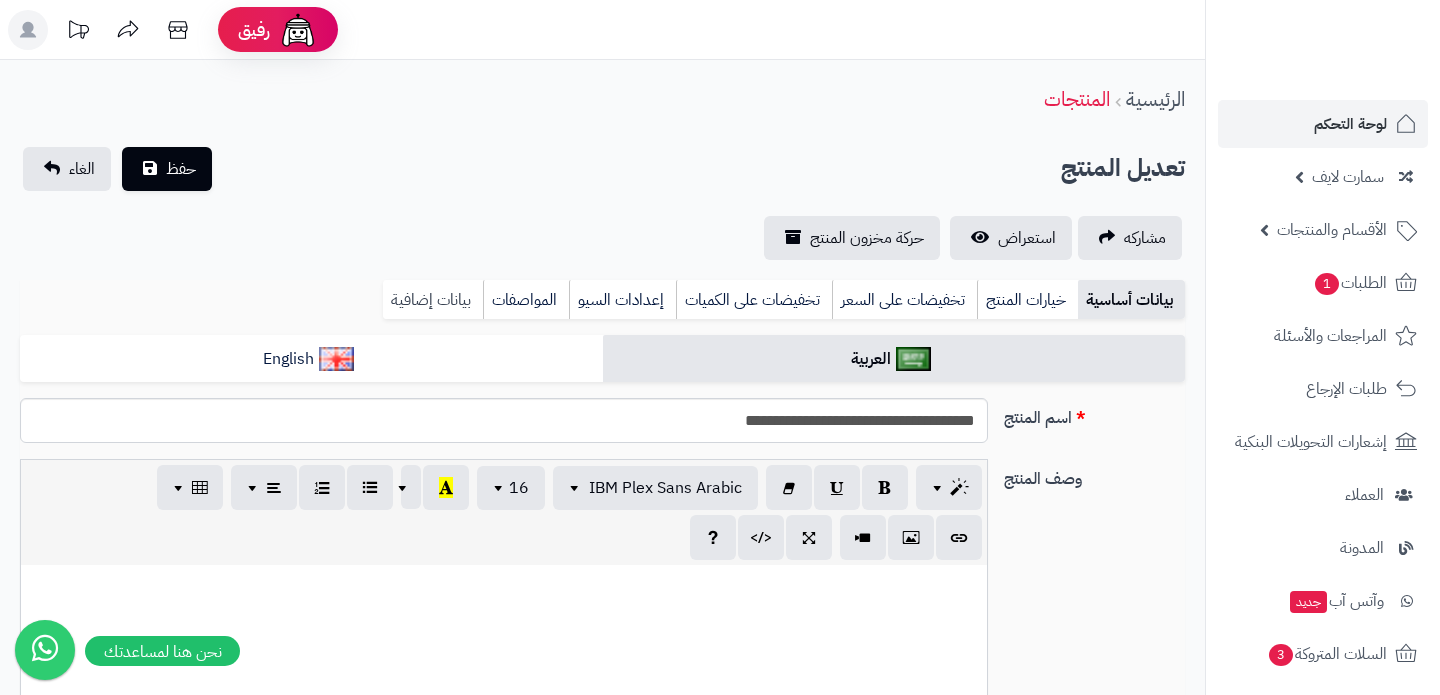 click on "بيانات إضافية" at bounding box center (433, 300) 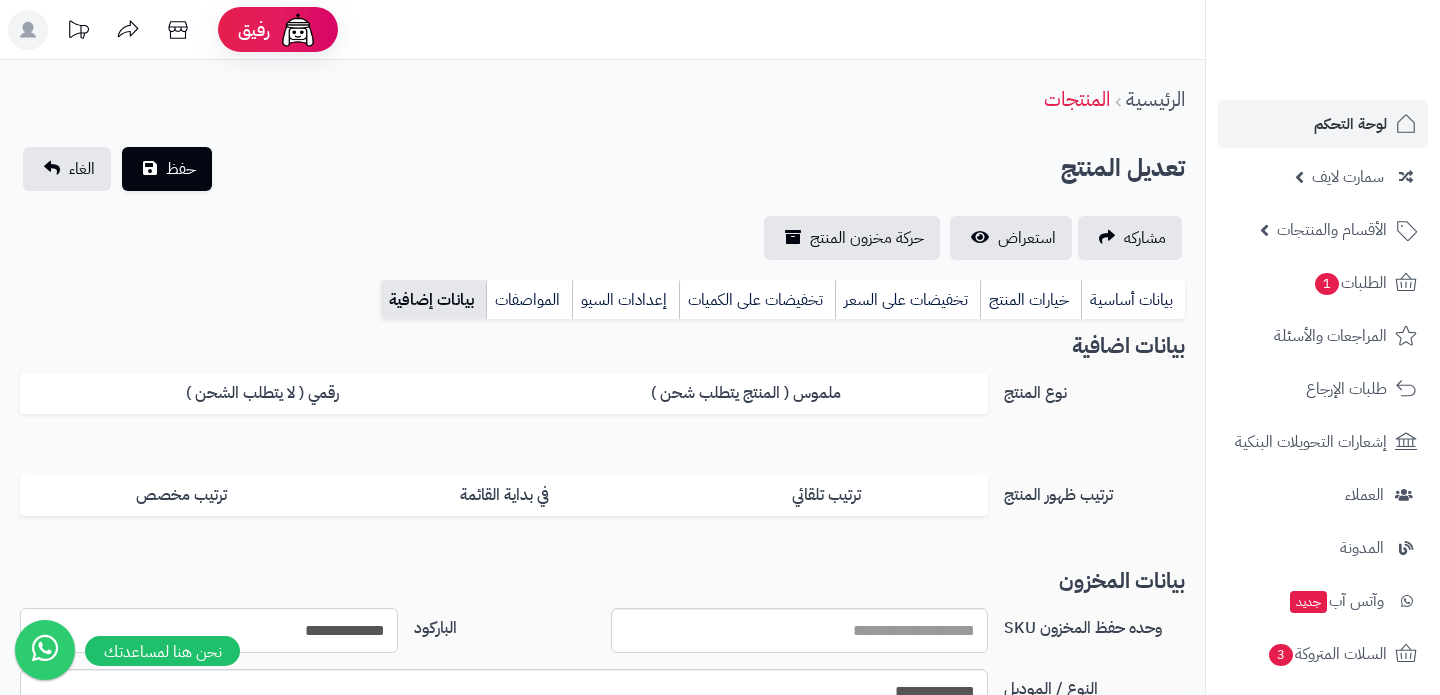 click on "**********" at bounding box center [209, 630] 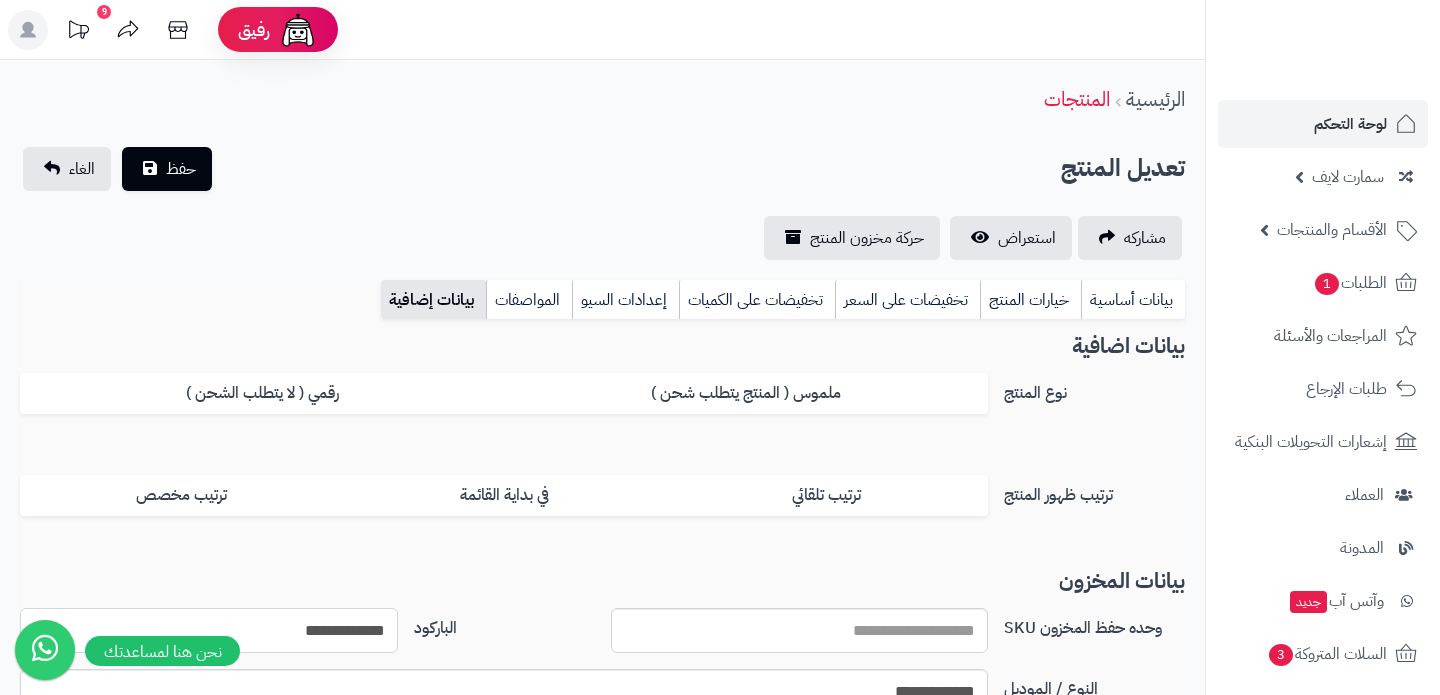 click on "**********" at bounding box center [209, 630] 